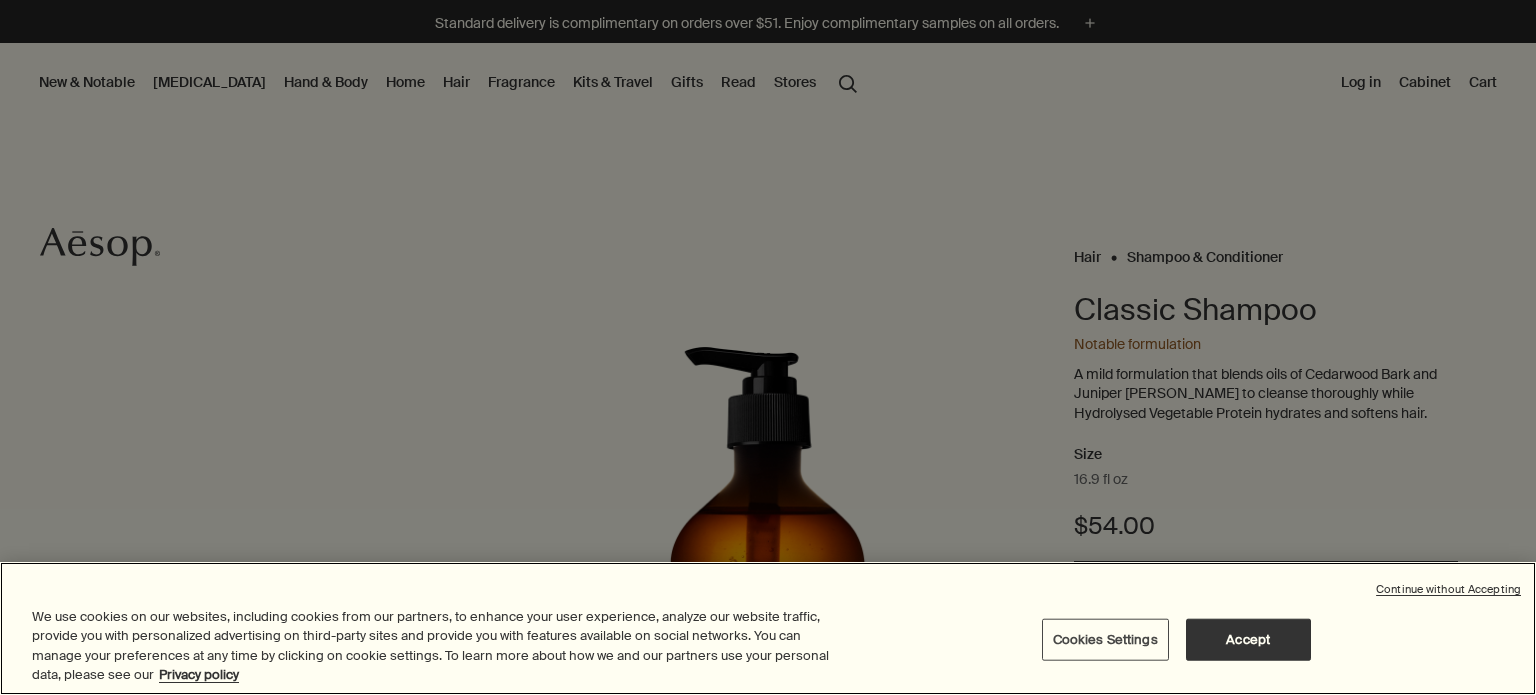 scroll, scrollTop: 0, scrollLeft: 0, axis: both 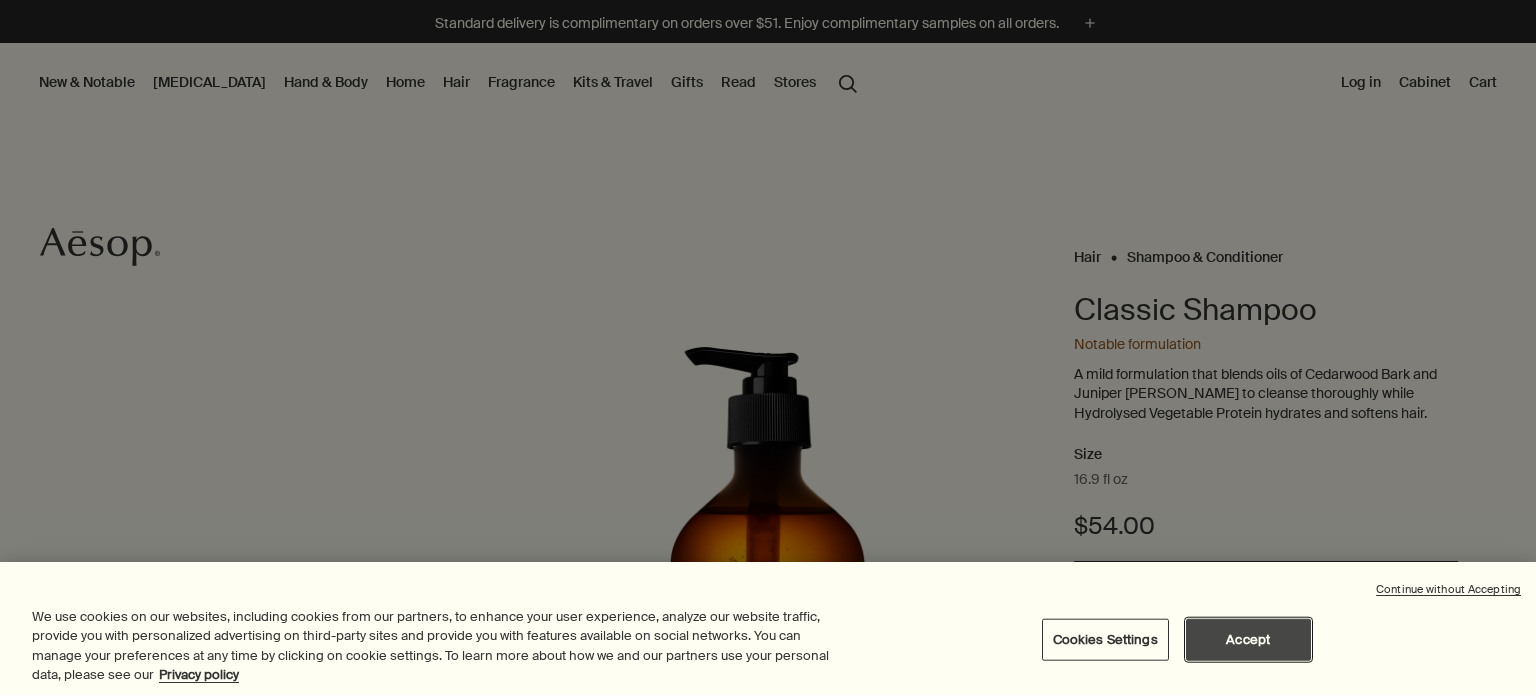 click on "Accept" at bounding box center [1248, 640] 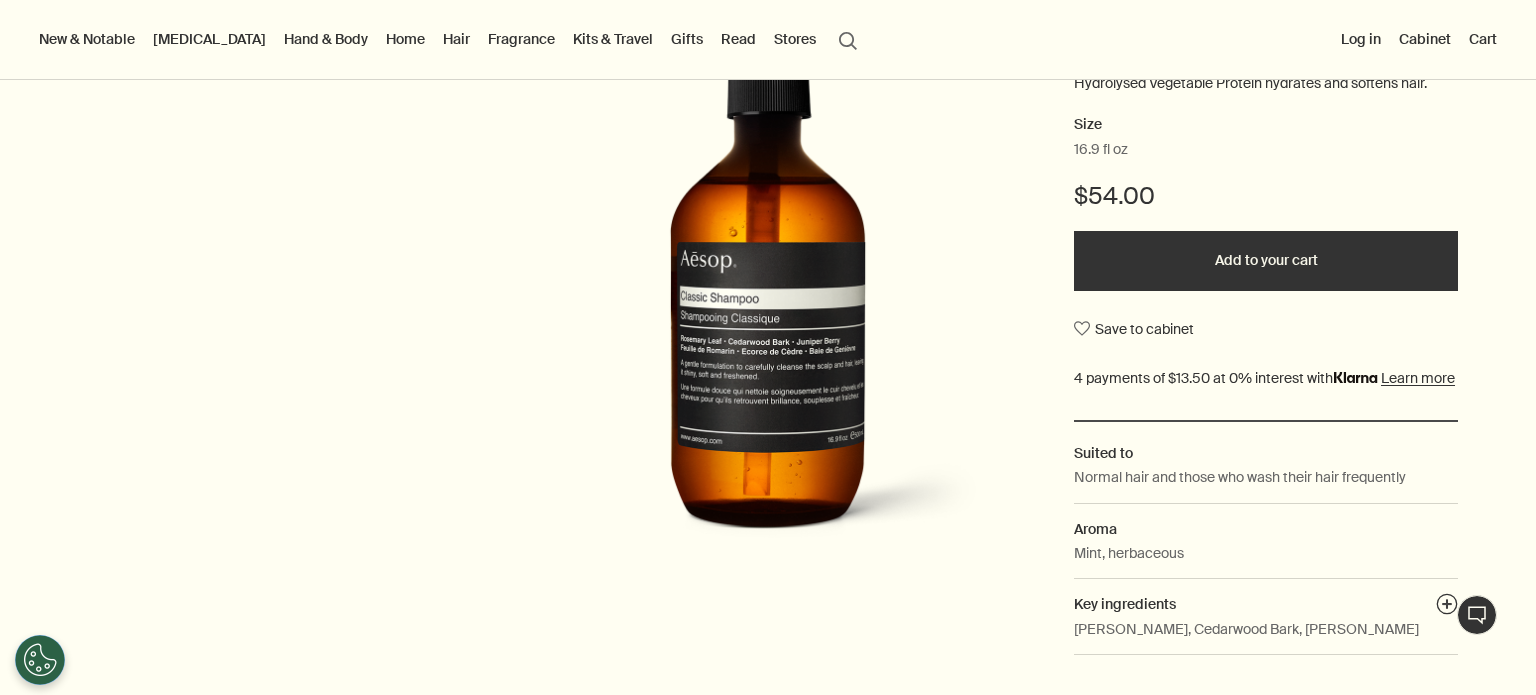 scroll, scrollTop: 500, scrollLeft: 0, axis: vertical 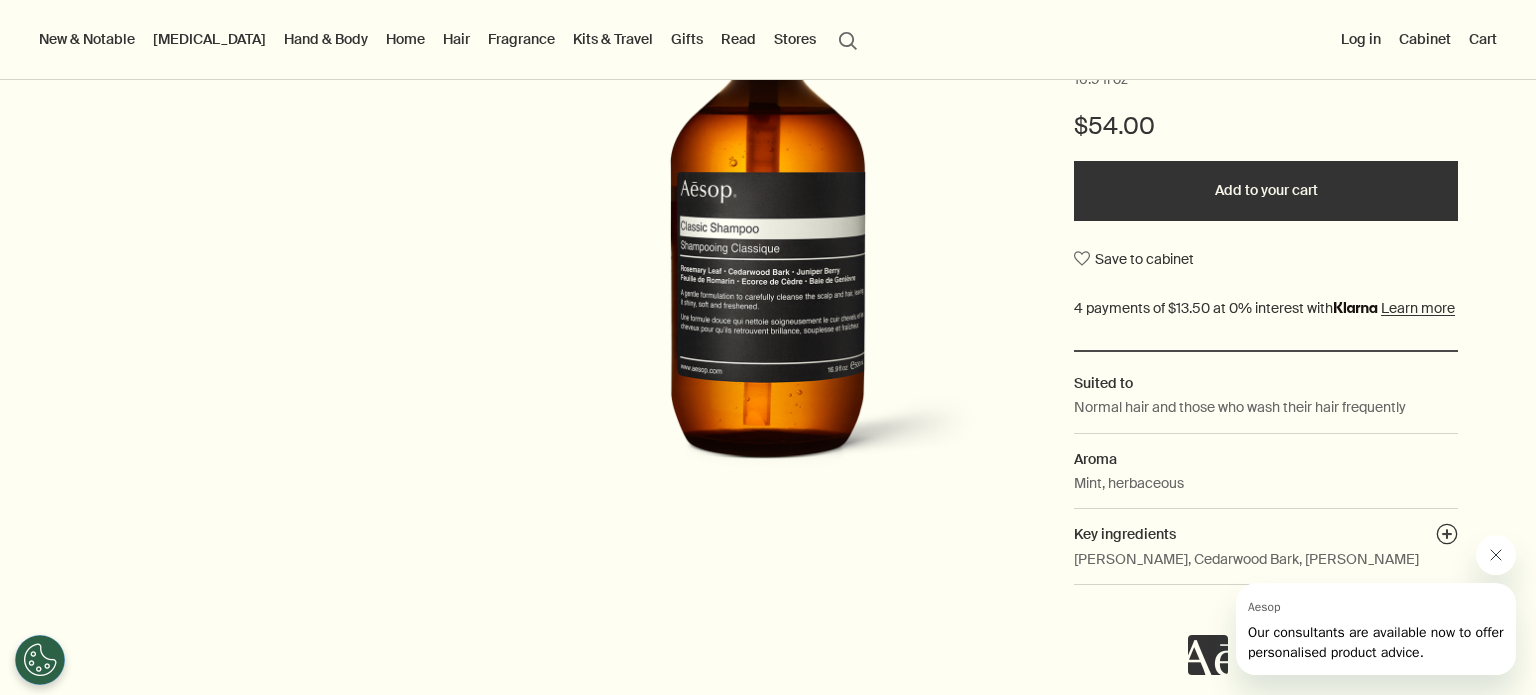 click at bounding box center [1496, 555] 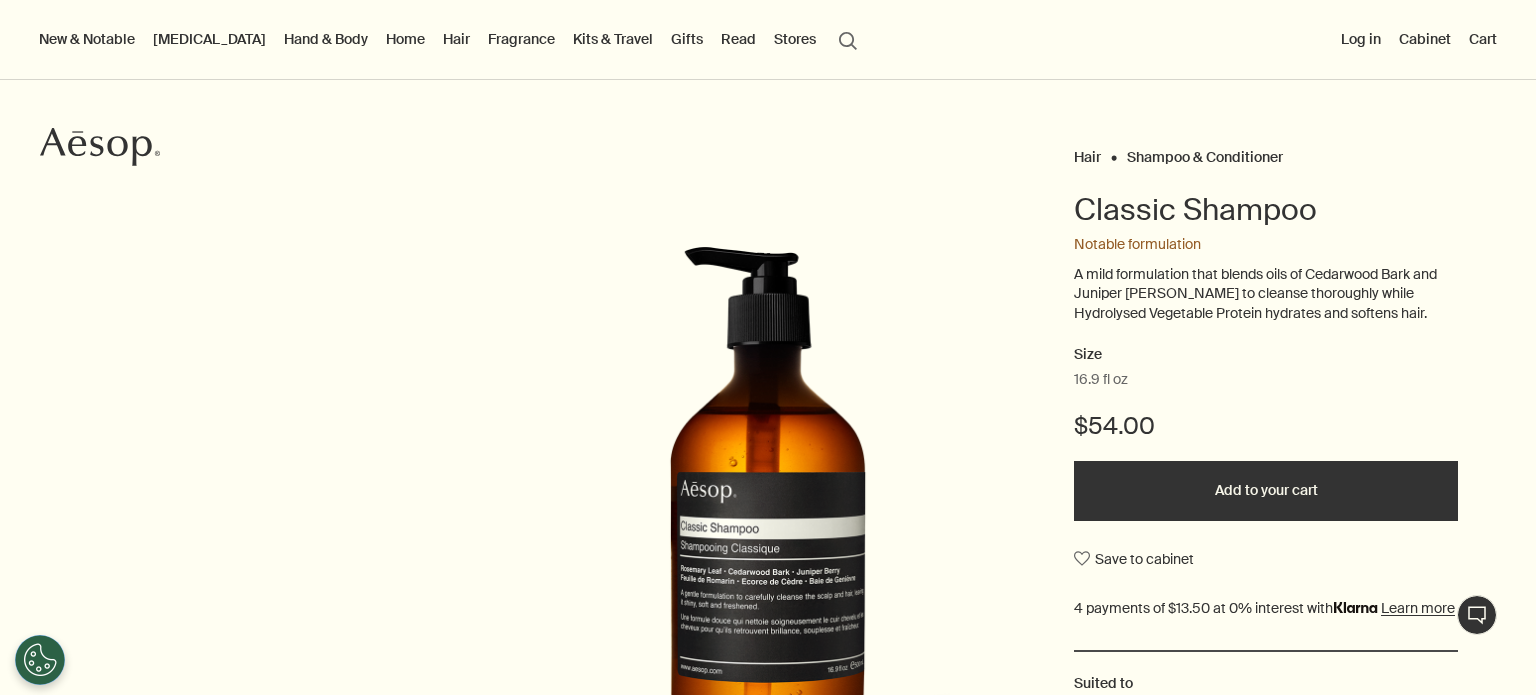 scroll, scrollTop: 400, scrollLeft: 0, axis: vertical 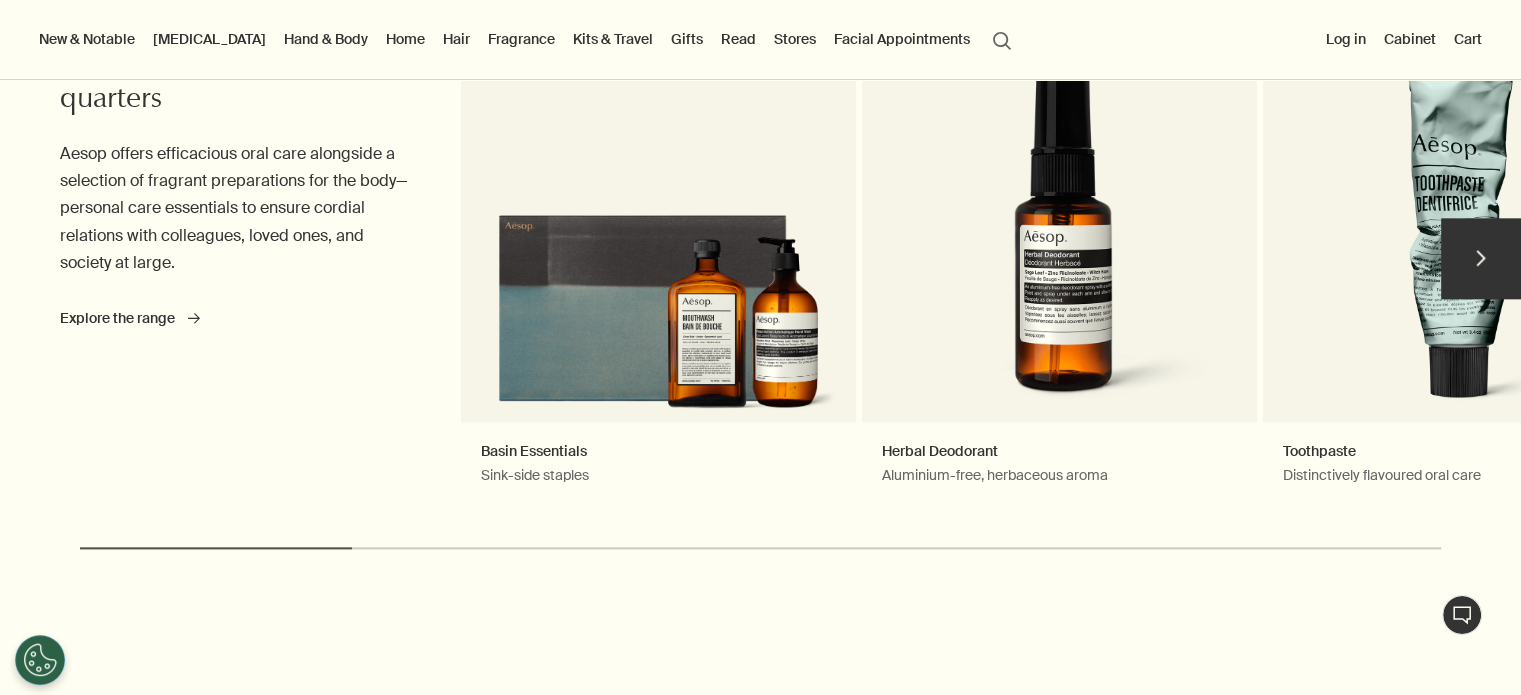 click on "chevron" at bounding box center [1481, 258] 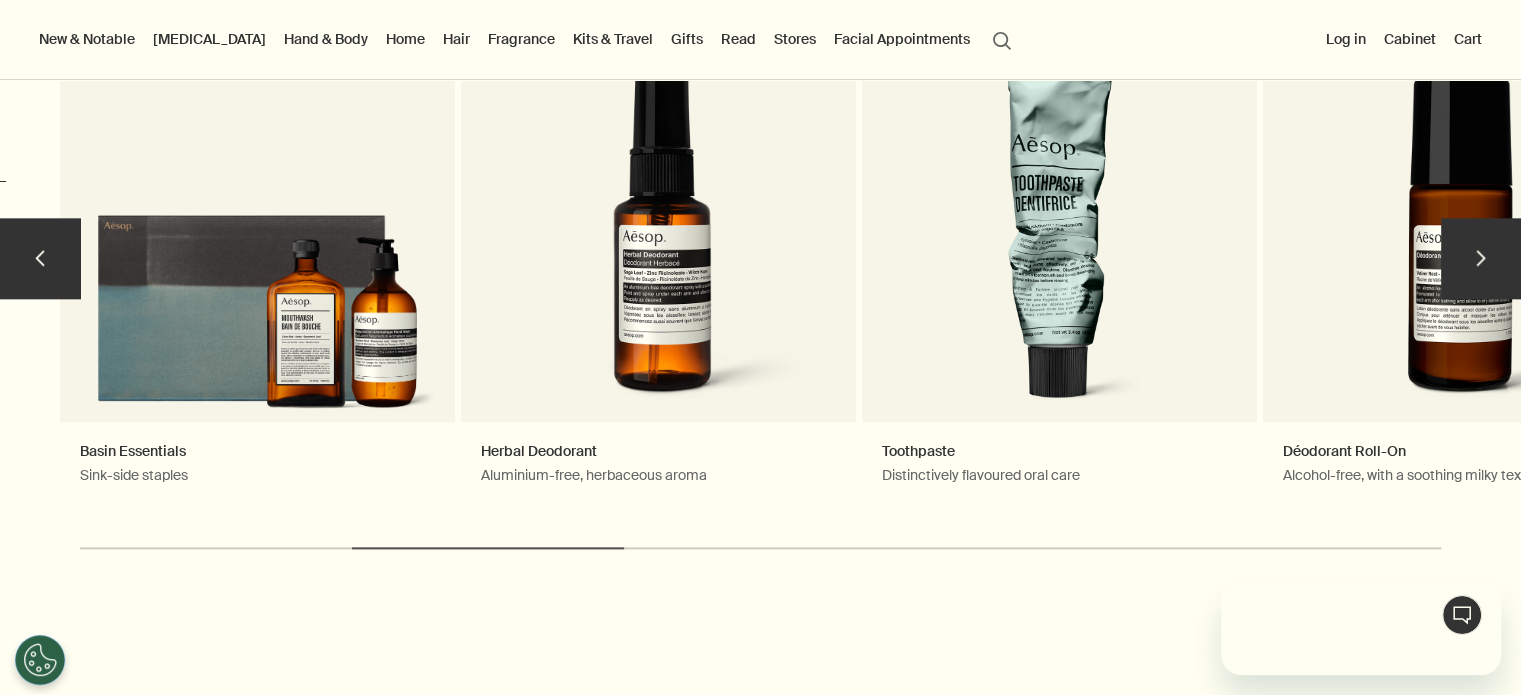 scroll, scrollTop: 0, scrollLeft: 0, axis: both 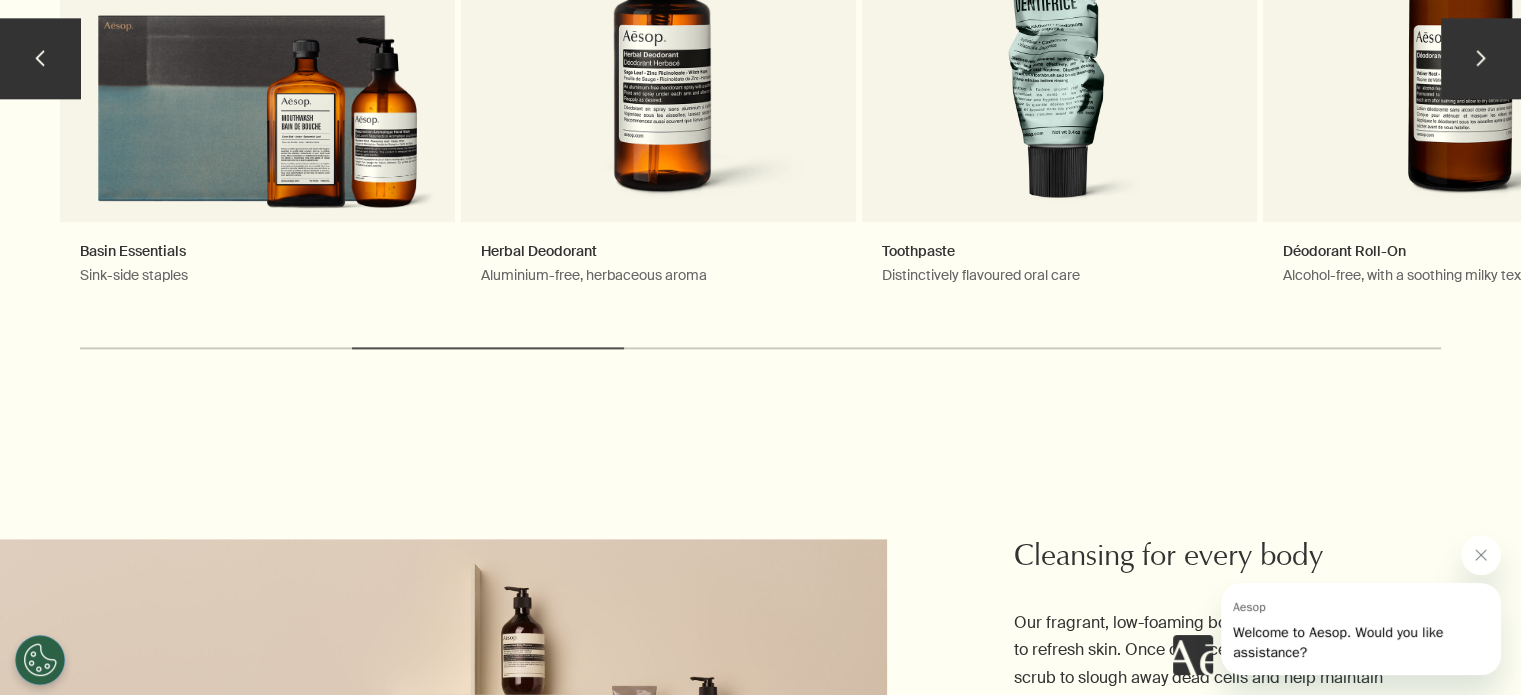 click on "chevron" at bounding box center [1481, 58] 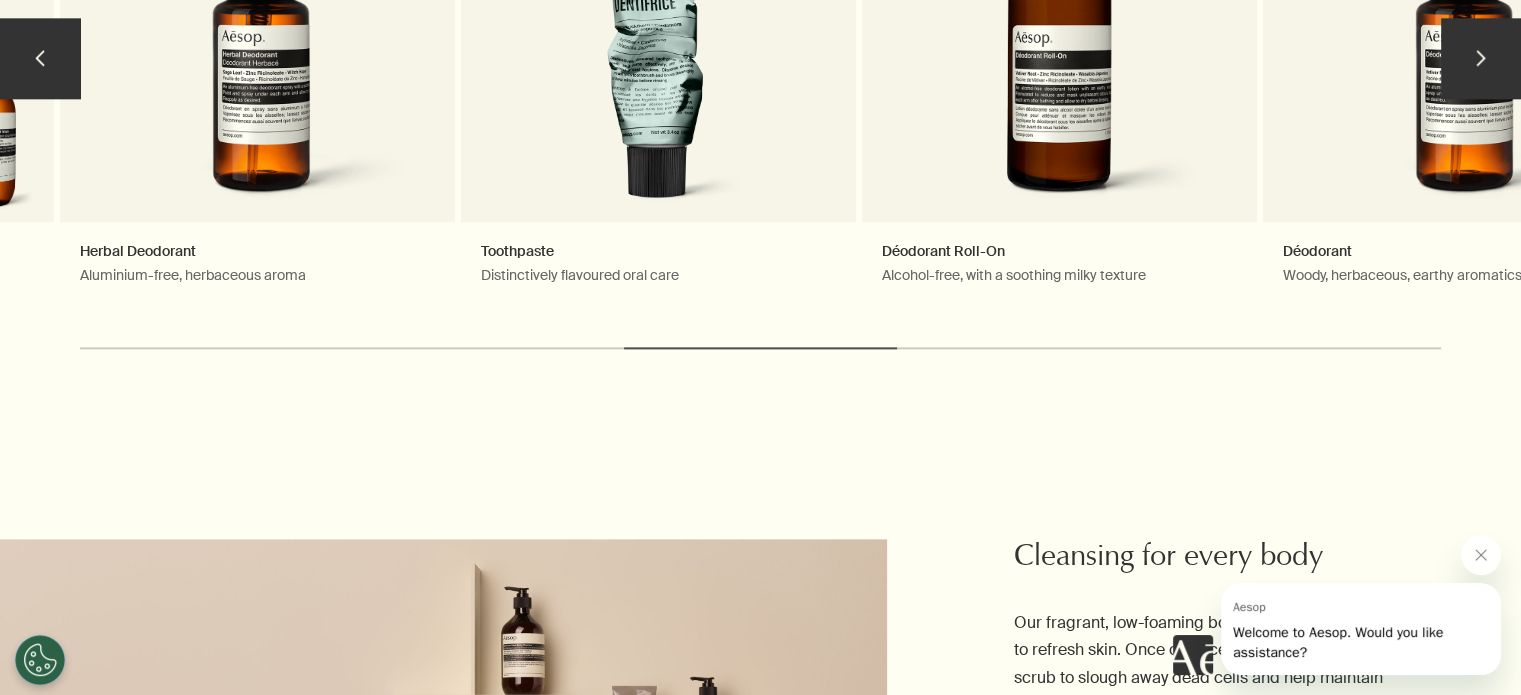 click on "chevron" at bounding box center [1481, 58] 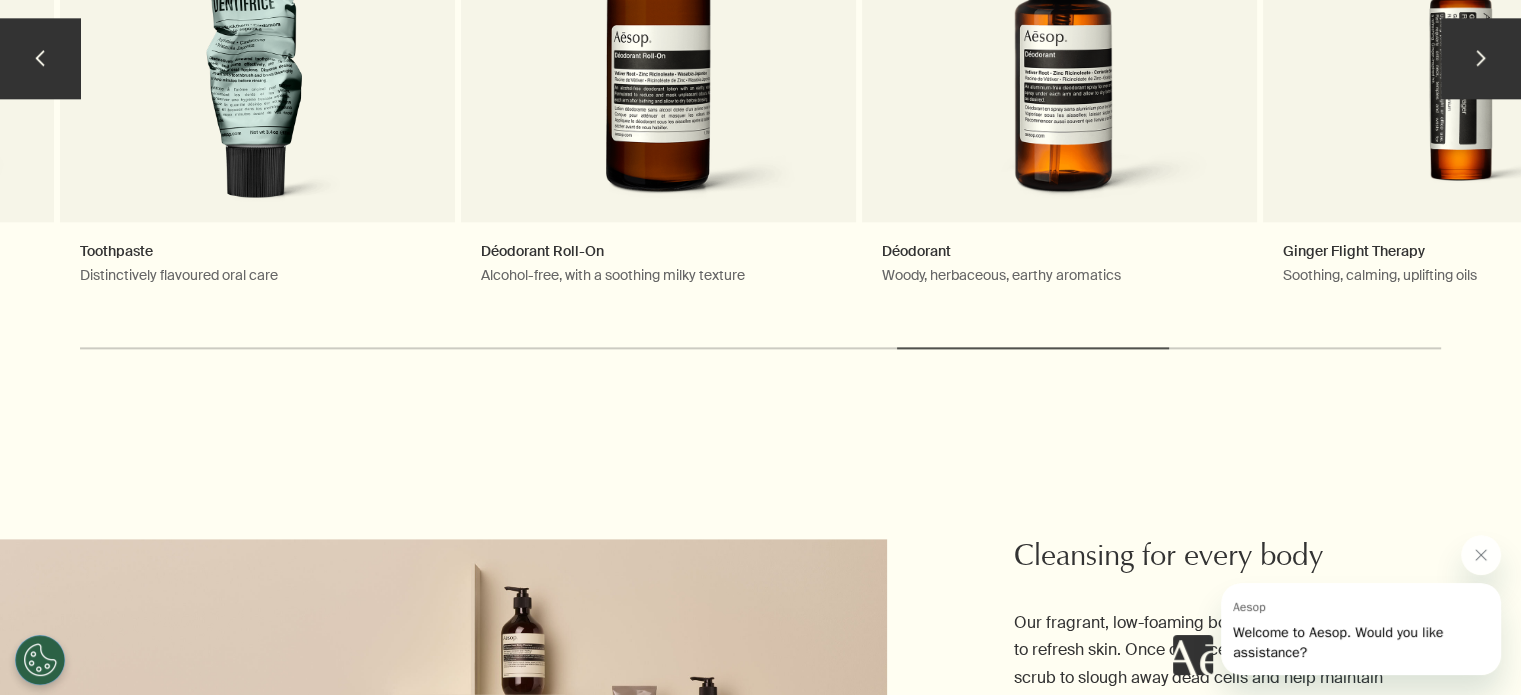 click on "chevron" at bounding box center (1481, 58) 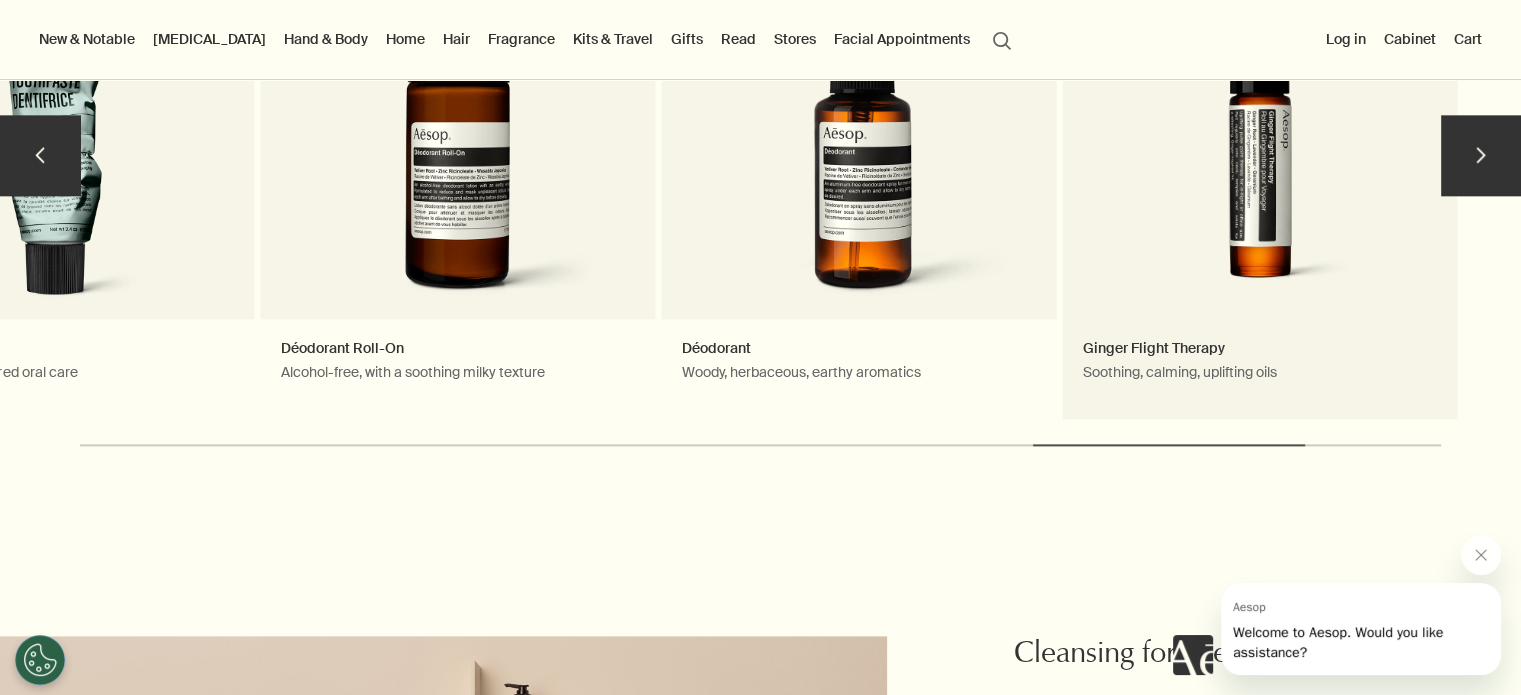 scroll, scrollTop: 2300, scrollLeft: 0, axis: vertical 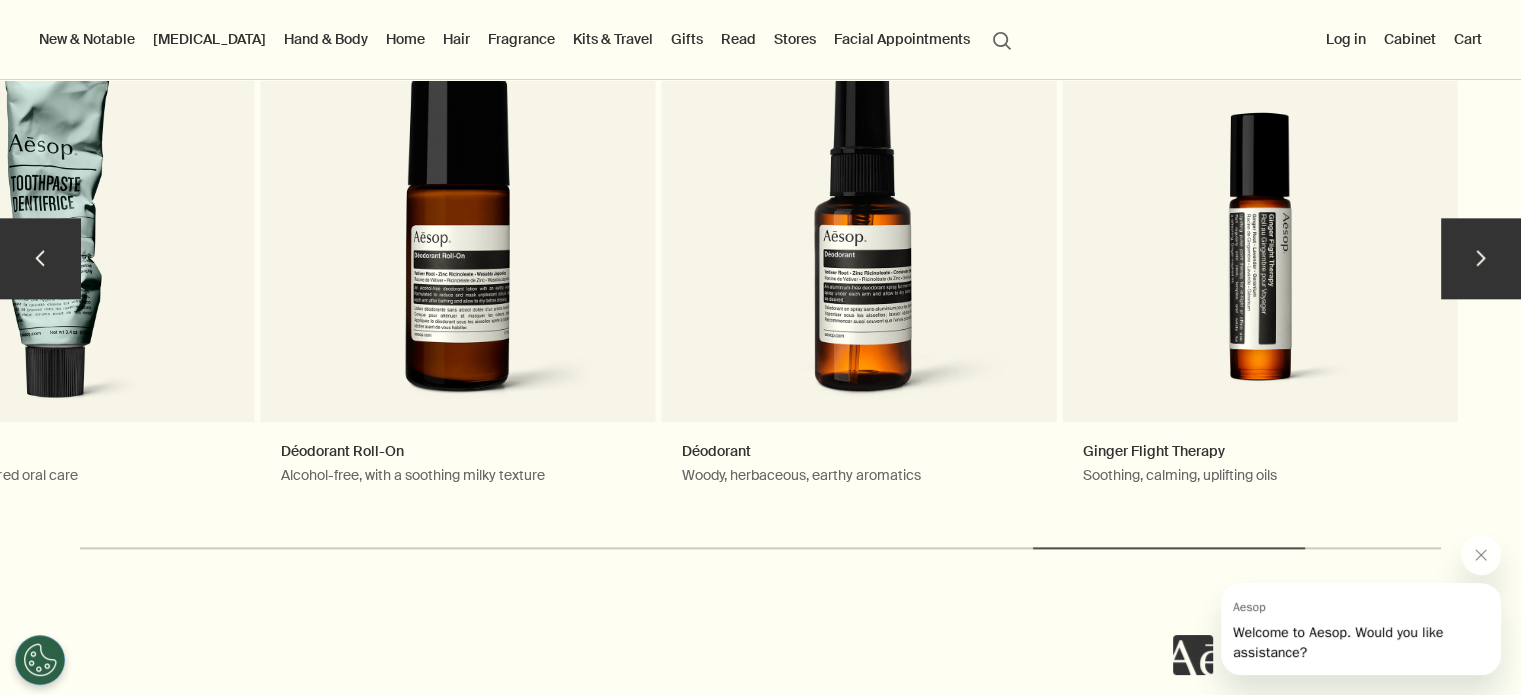 click on "chevron" at bounding box center (1481, 258) 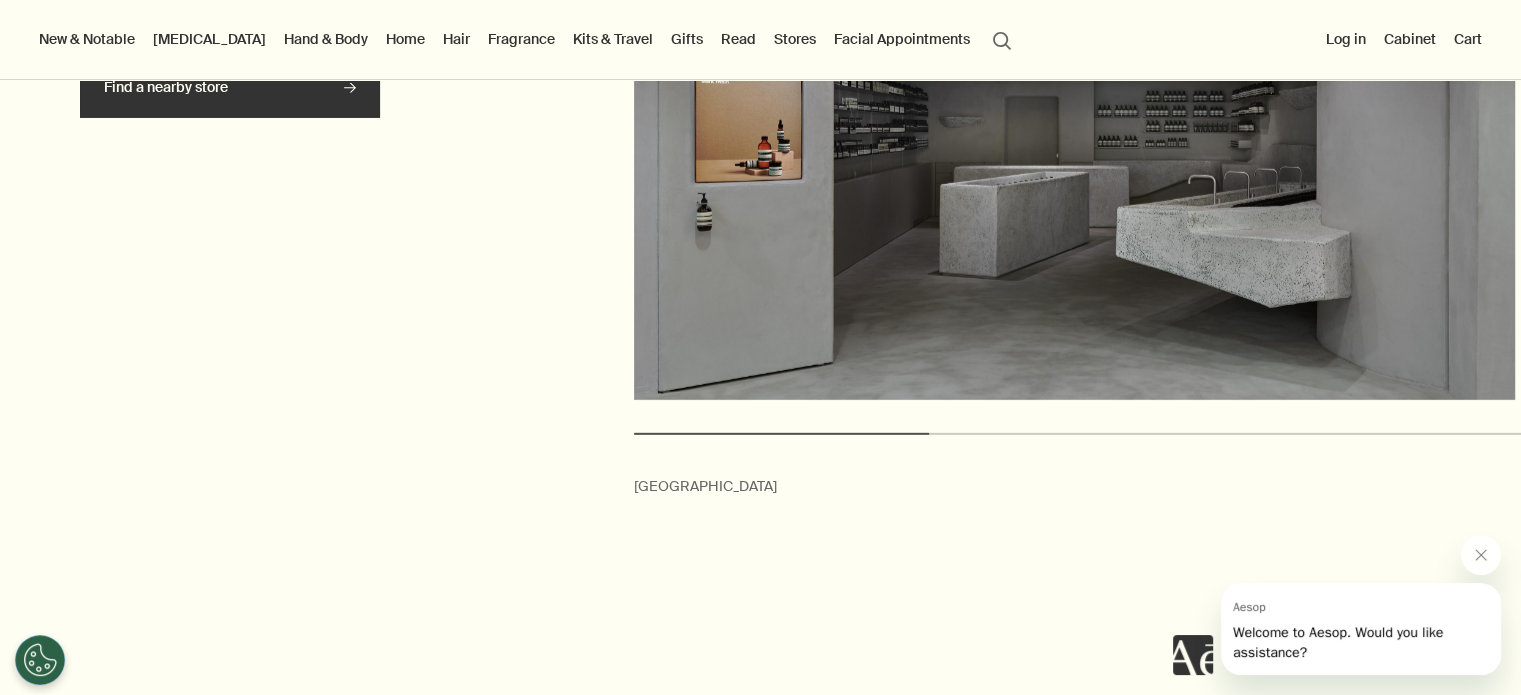 scroll, scrollTop: 5700, scrollLeft: 0, axis: vertical 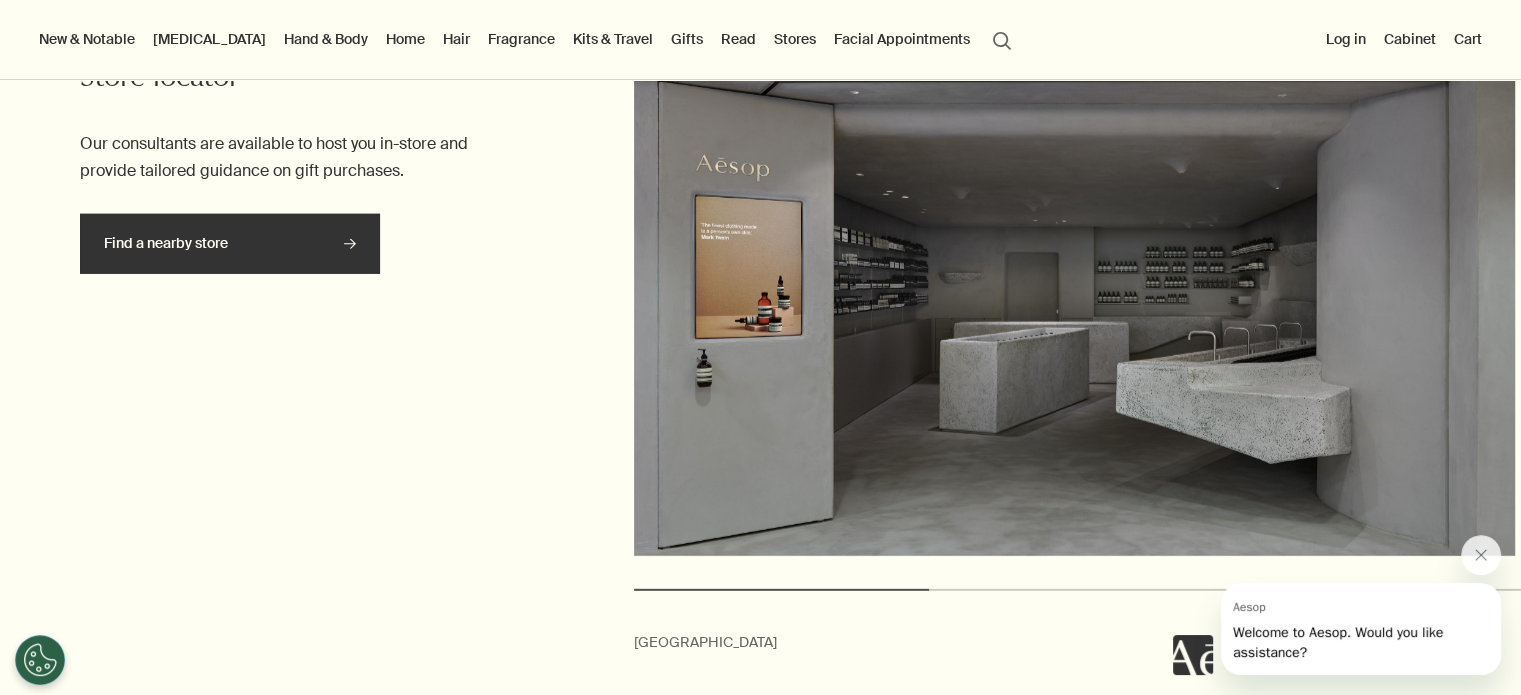 click on "Find a nearby store   rightArrow" at bounding box center [230, 244] 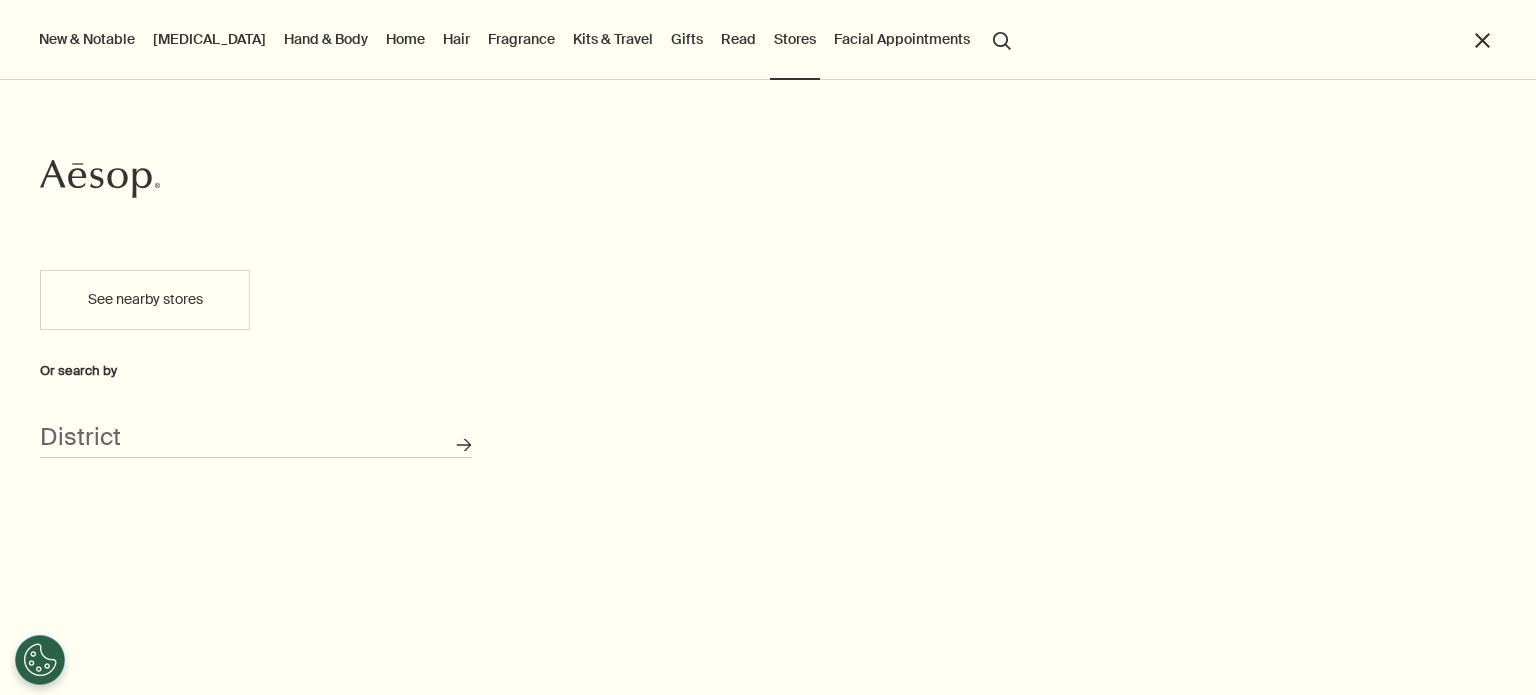 scroll, scrollTop: 0, scrollLeft: 0, axis: both 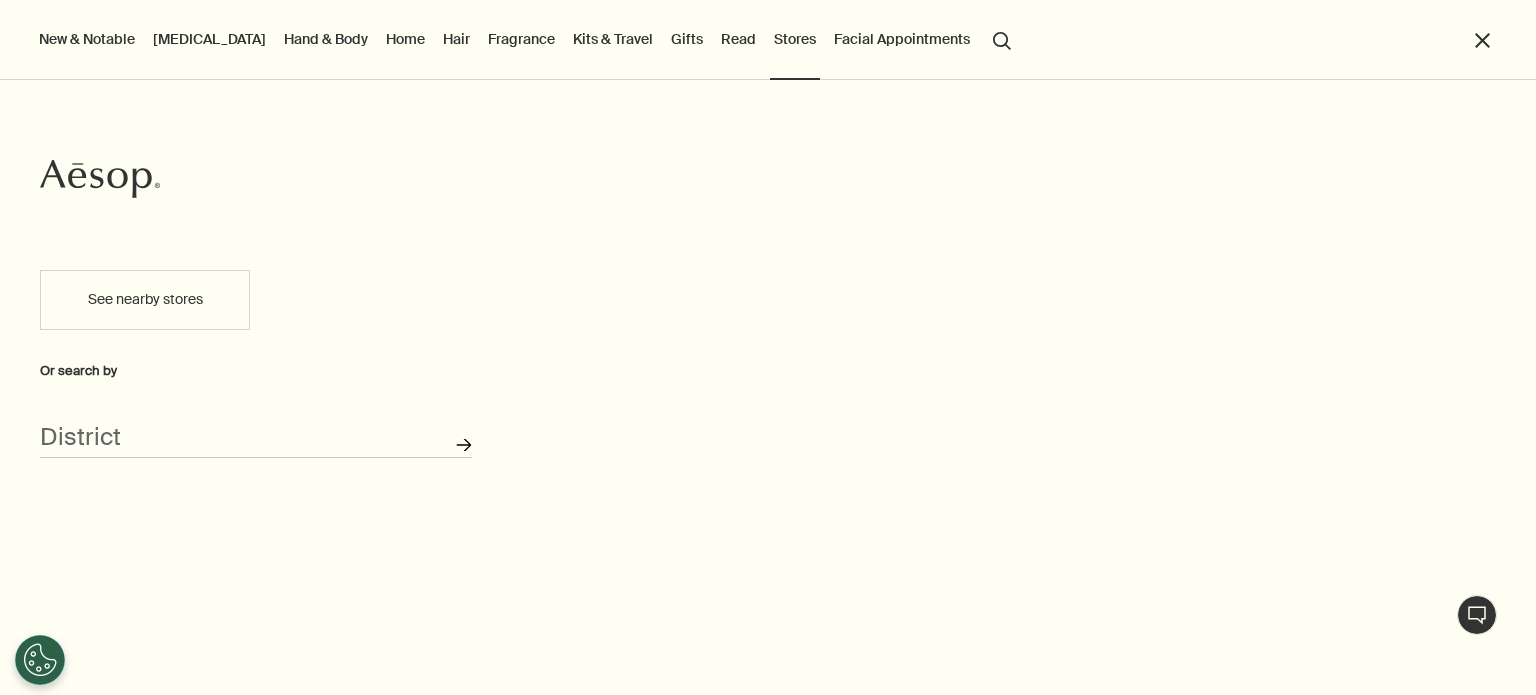 click on "Search for stores" at bounding box center [464, 445] 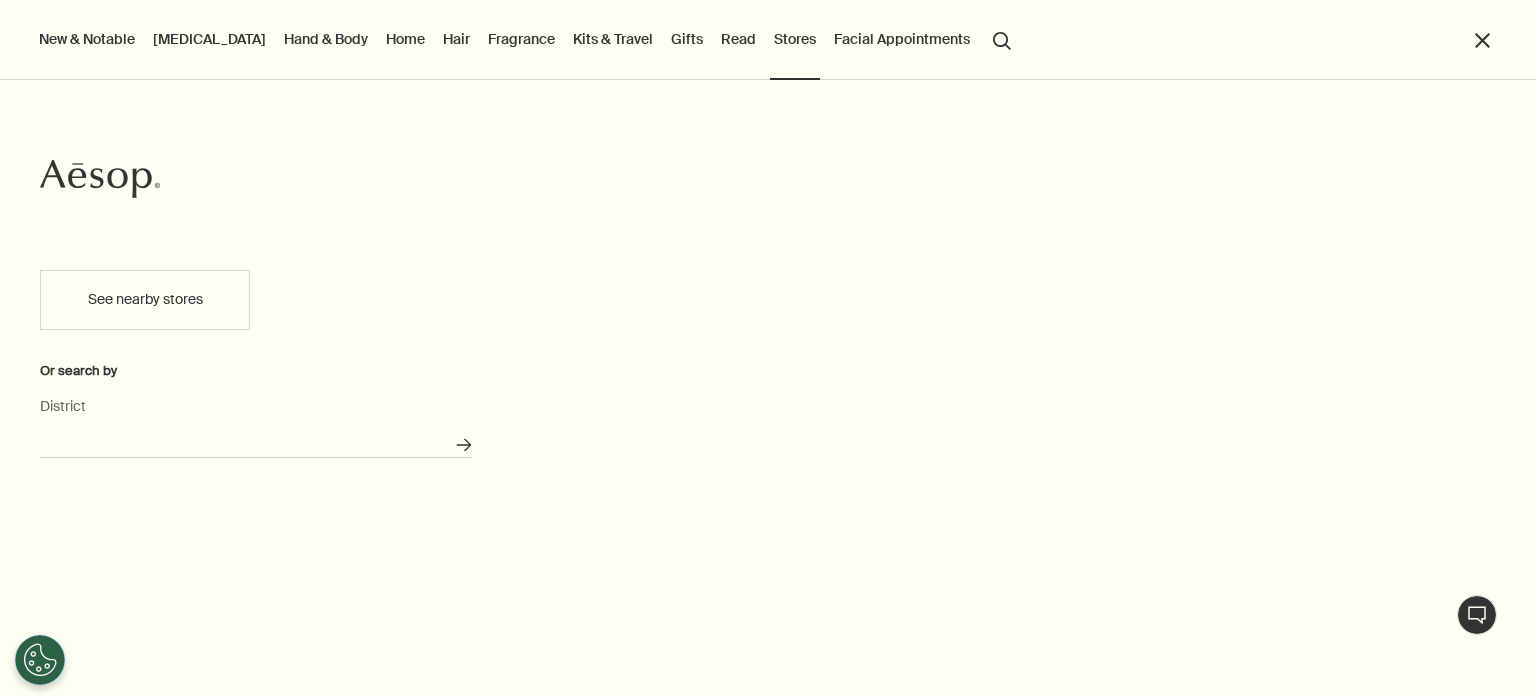 click on "District" at bounding box center (256, 442) 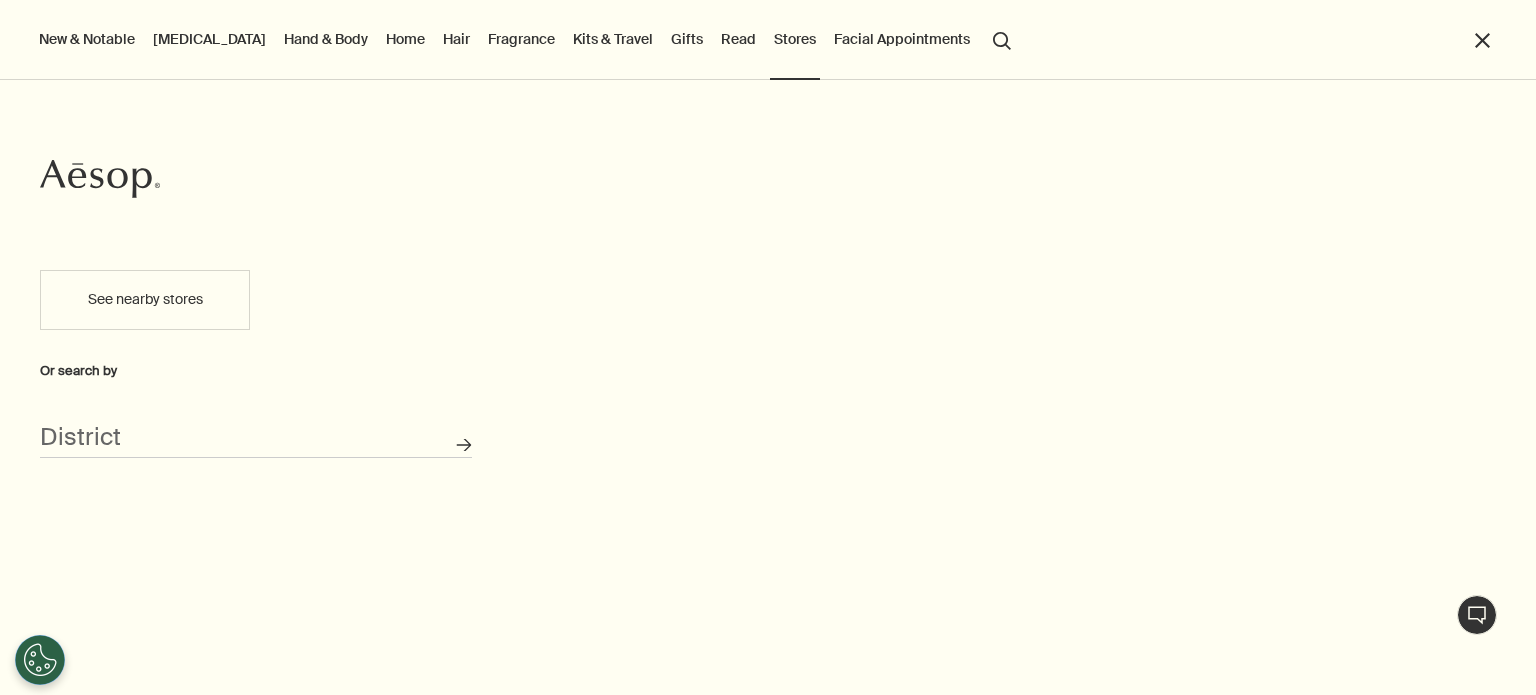 click on "See nearby stores" at bounding box center (145, 300) 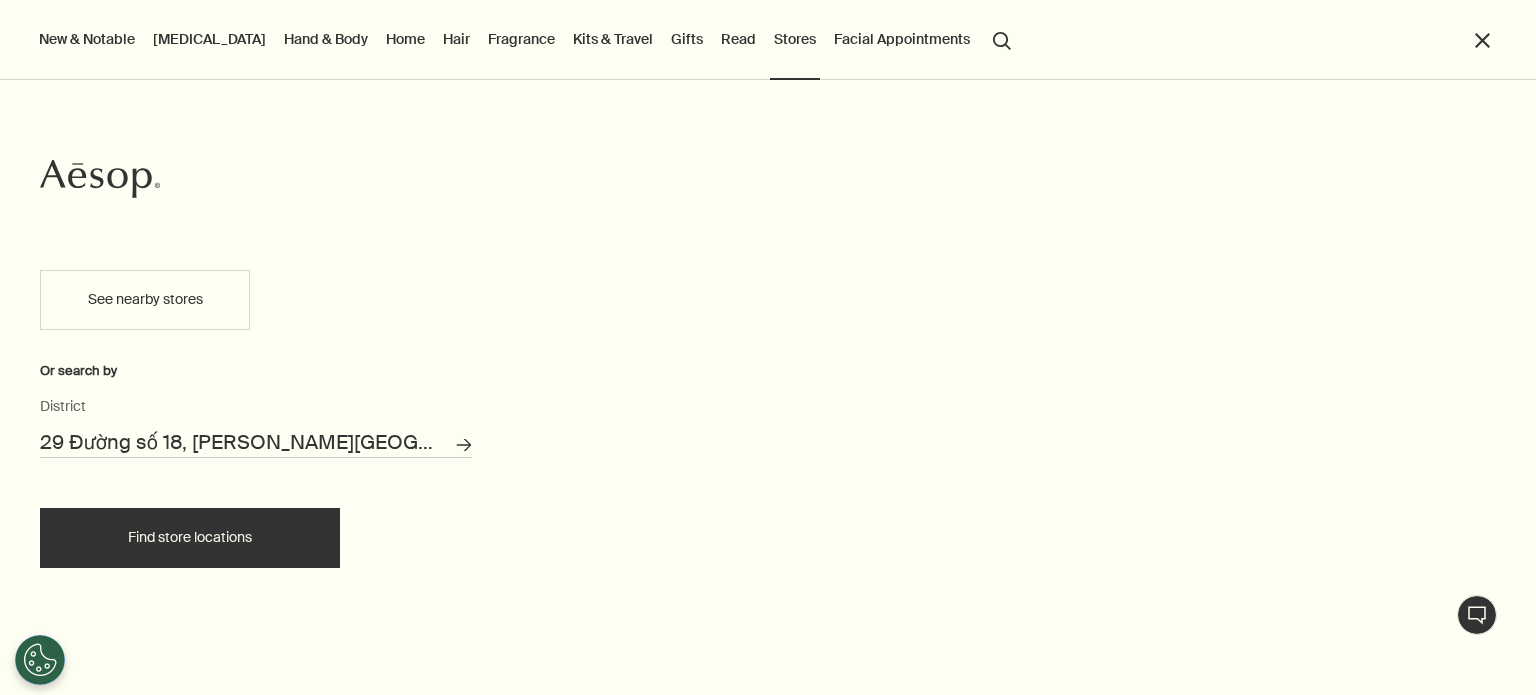 click on "Find store locations" at bounding box center [190, 538] 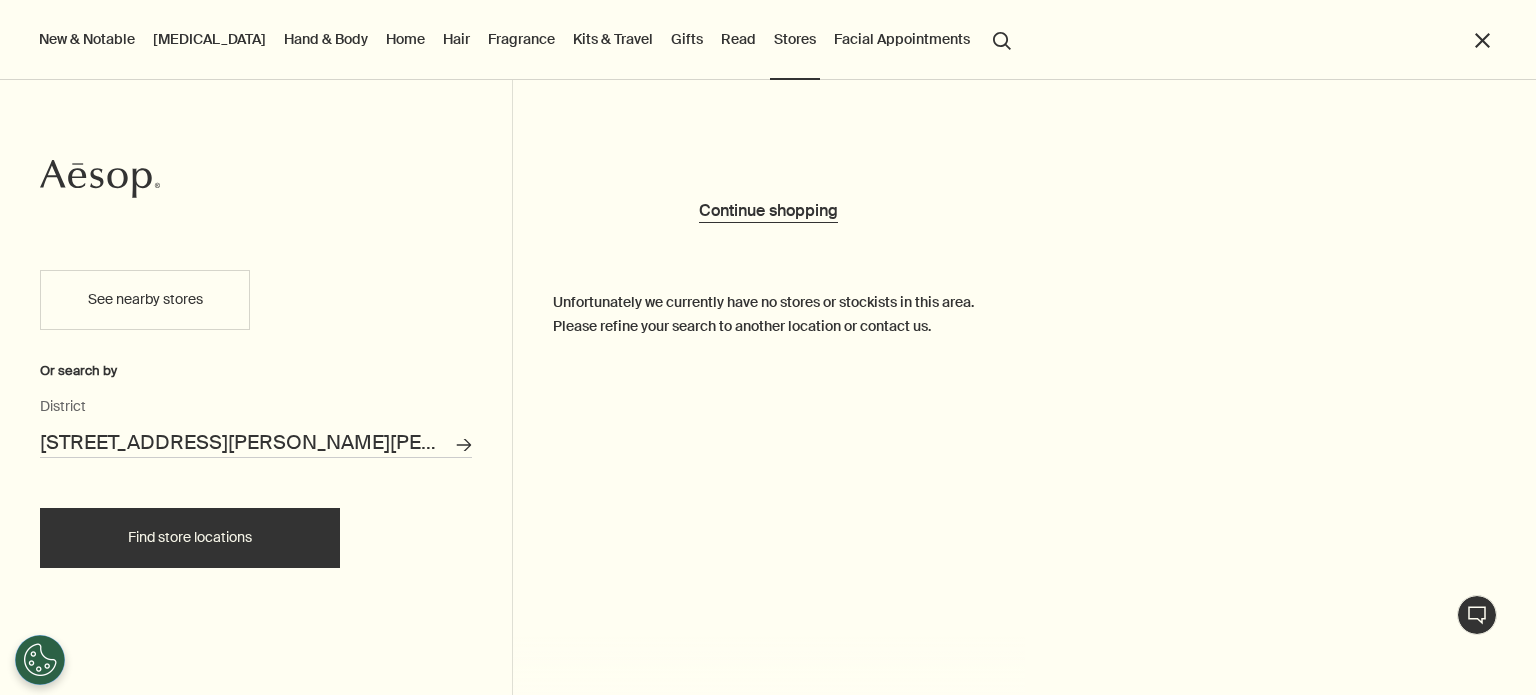click on "Continue shopping" at bounding box center (768, 211) 